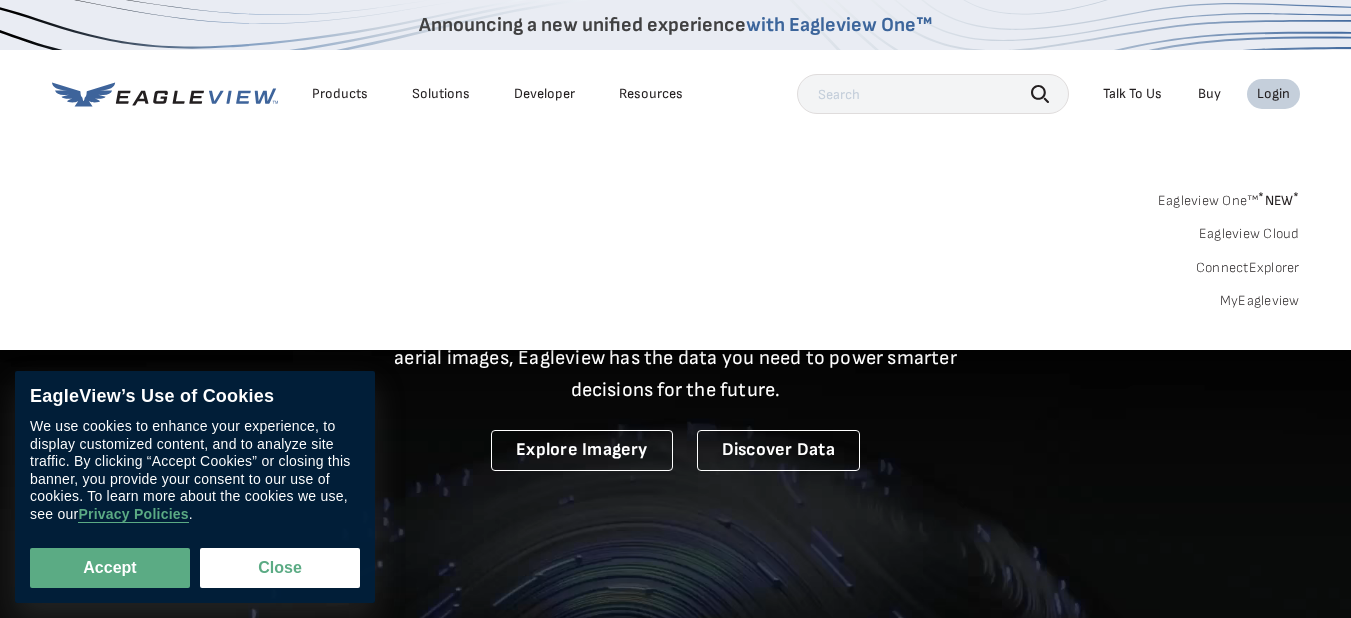 scroll, scrollTop: 0, scrollLeft: 0, axis: both 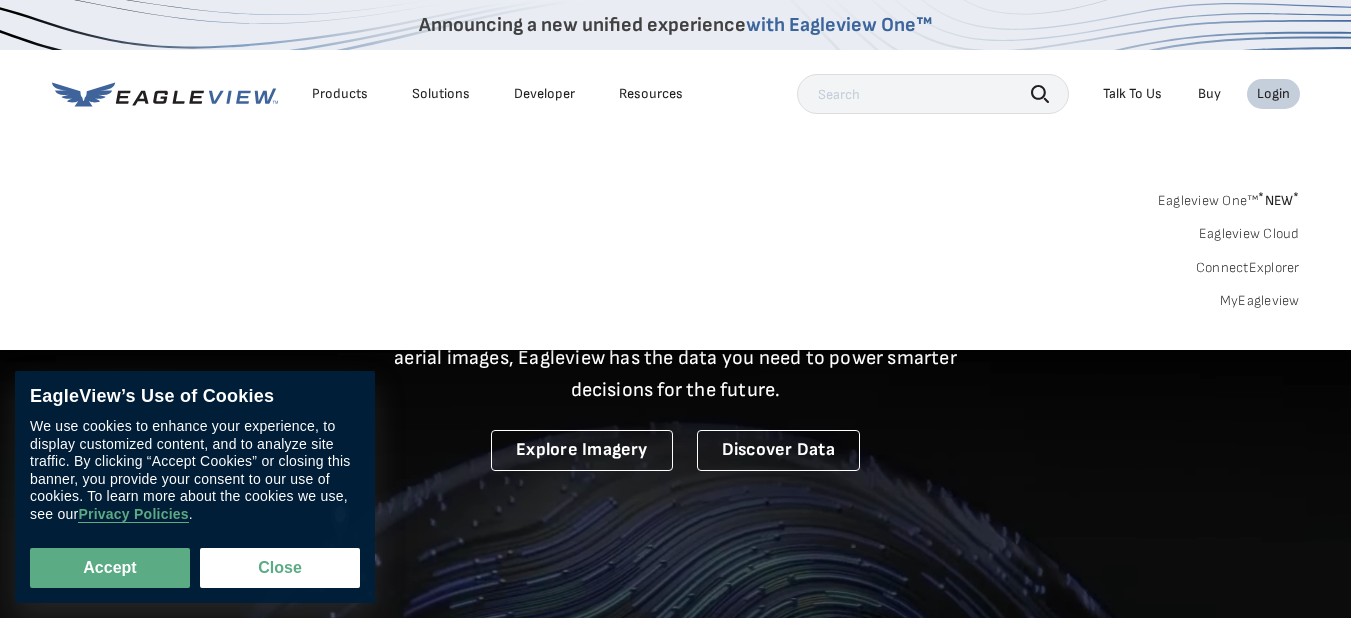 click on "Login" at bounding box center [1273, 94] 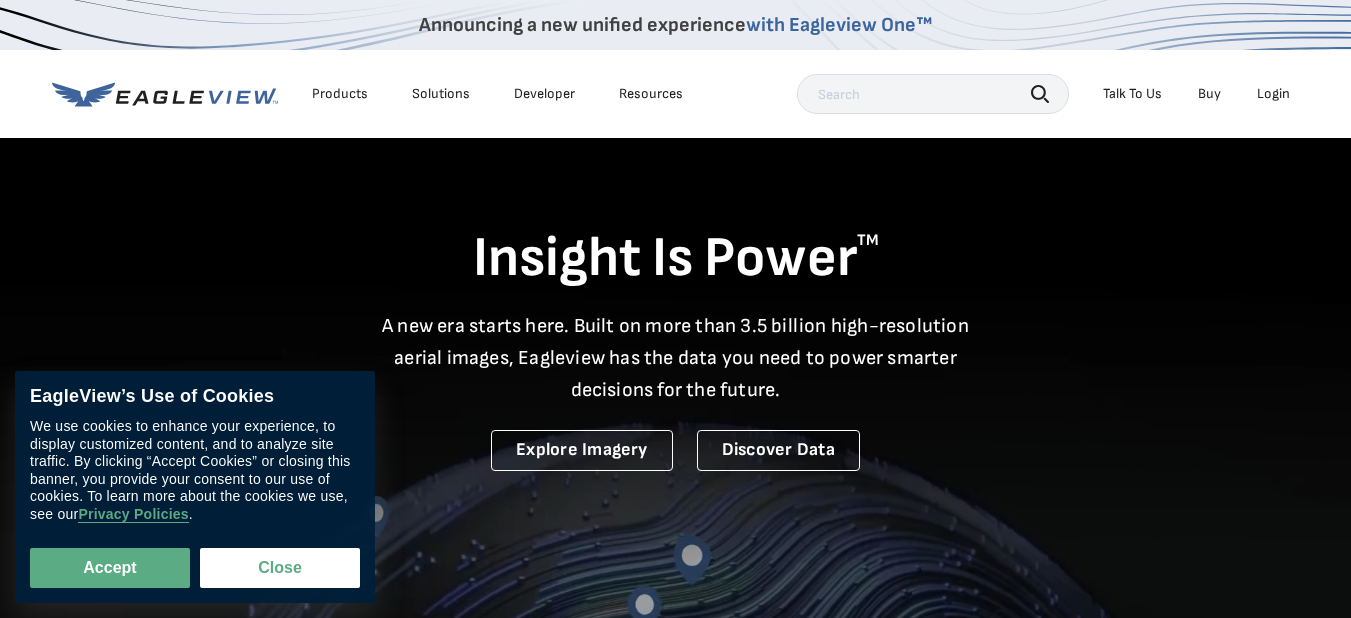 click on "Login" at bounding box center (1273, 94) 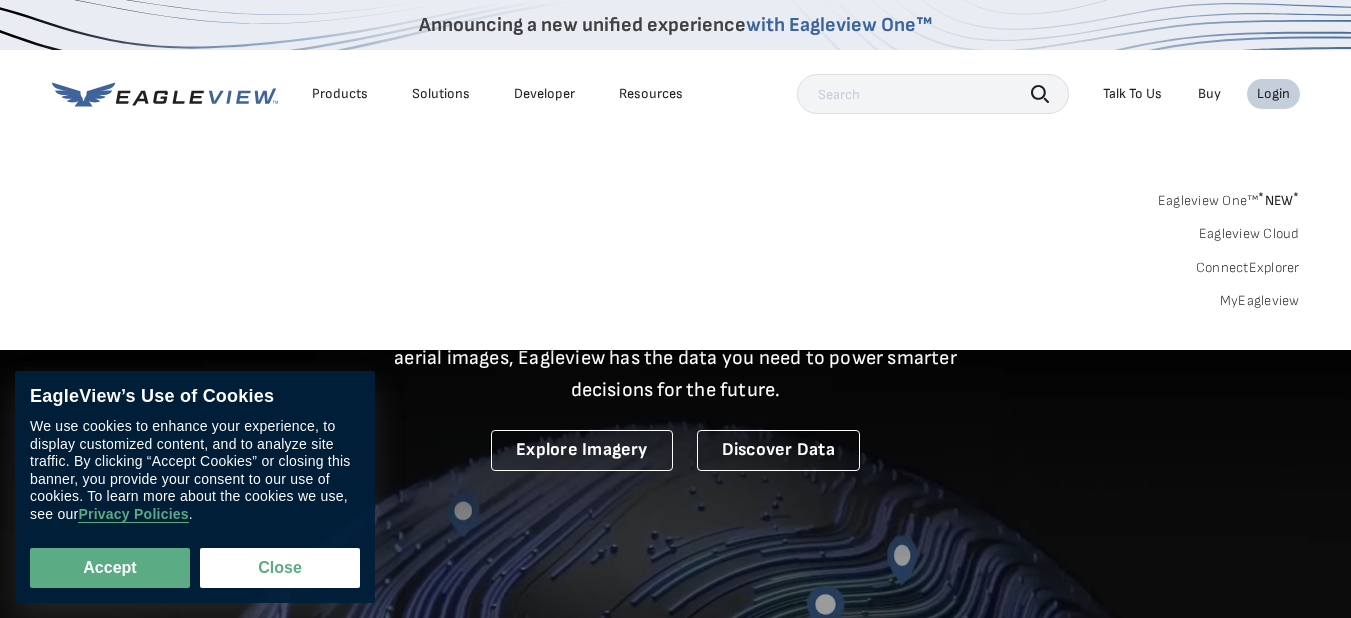 click on "MyEagleview" at bounding box center [1260, 301] 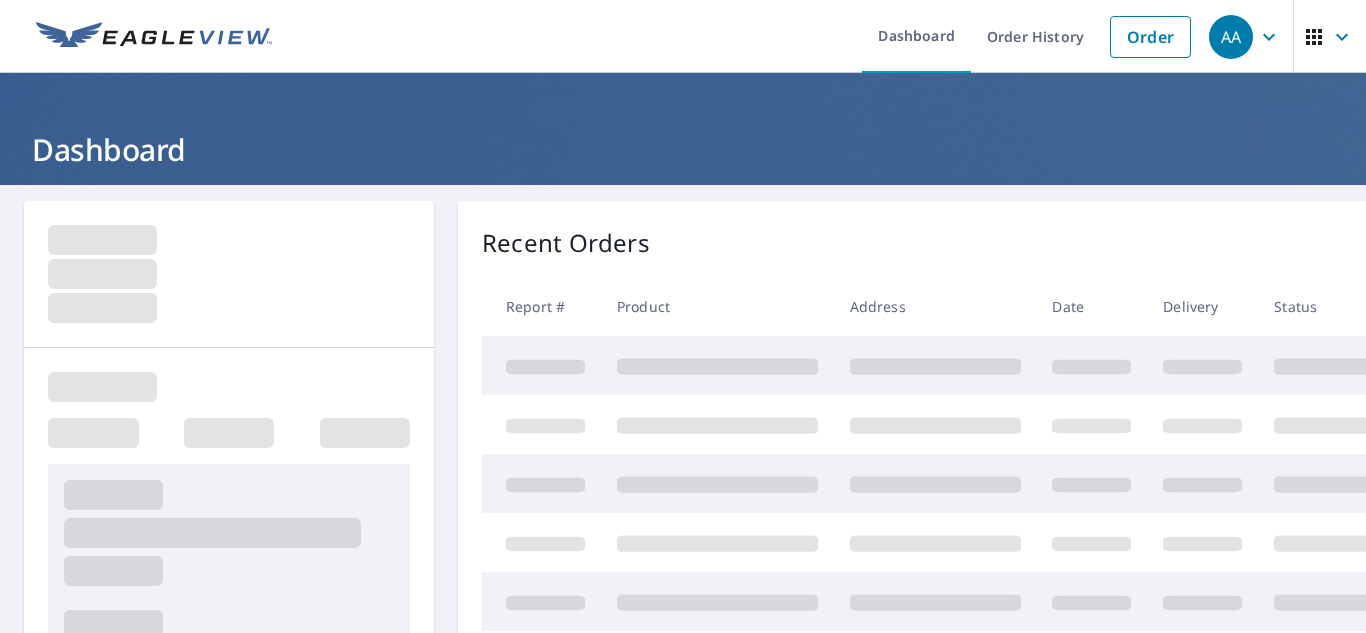 scroll, scrollTop: 0, scrollLeft: 0, axis: both 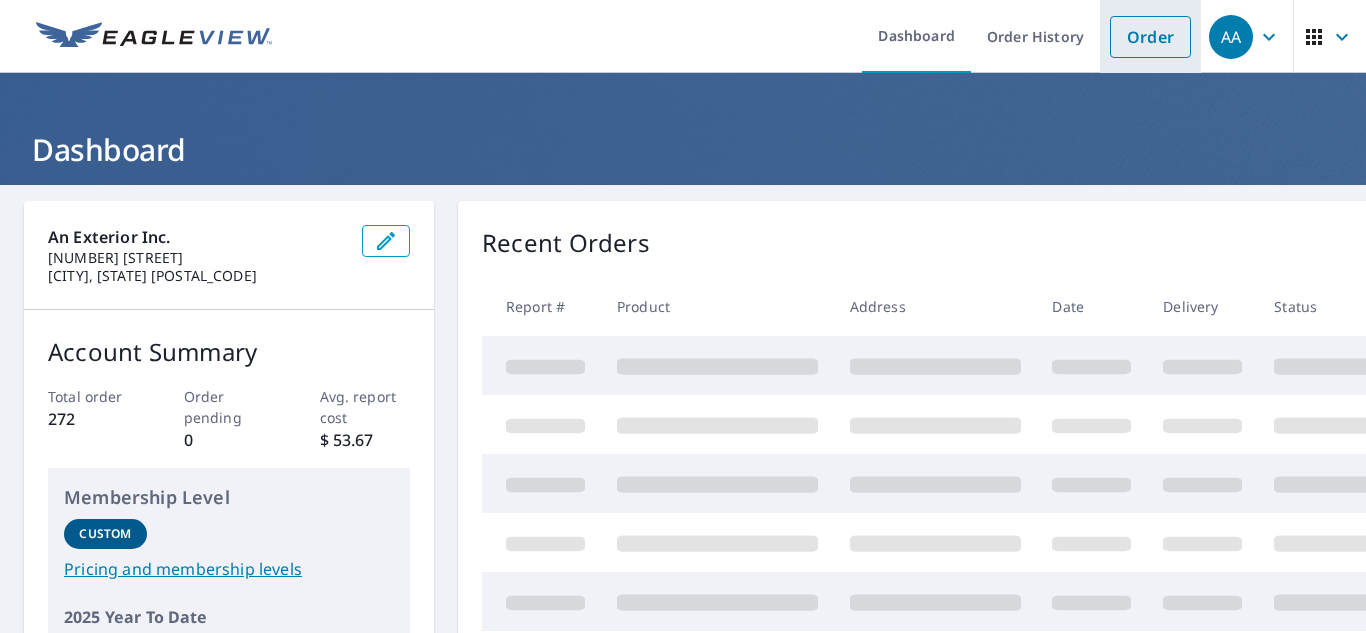 click on "Order" at bounding box center (1150, 37) 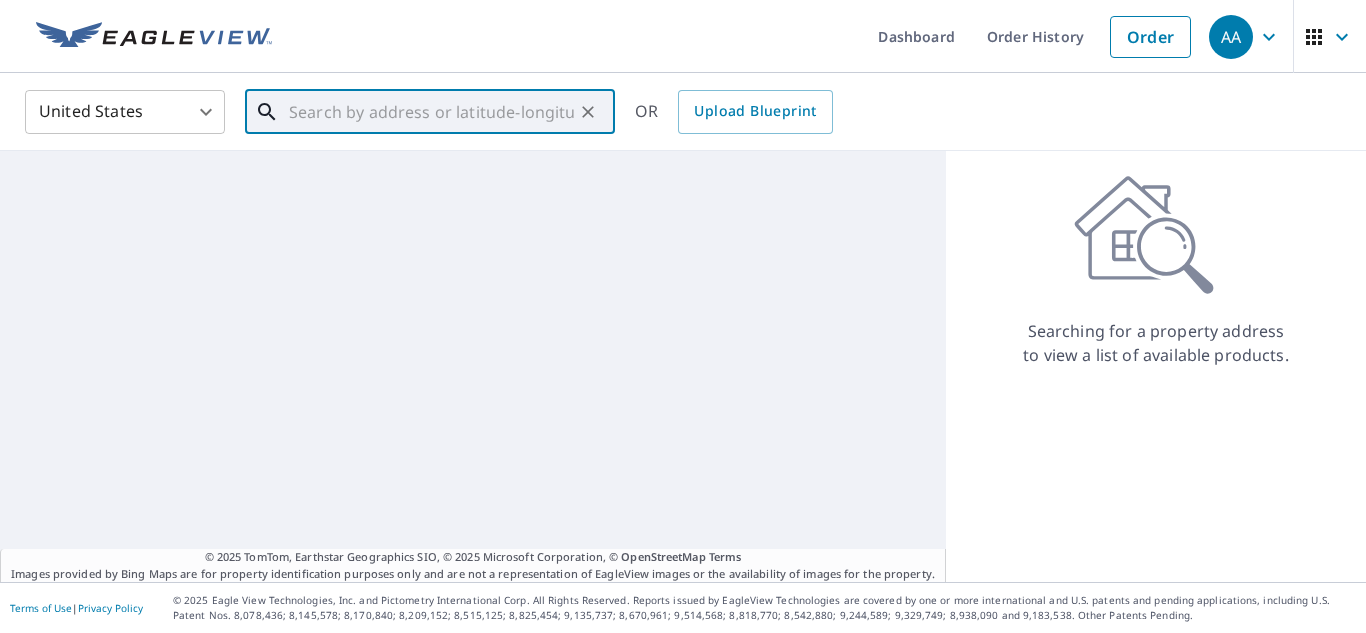click at bounding box center [431, 112] 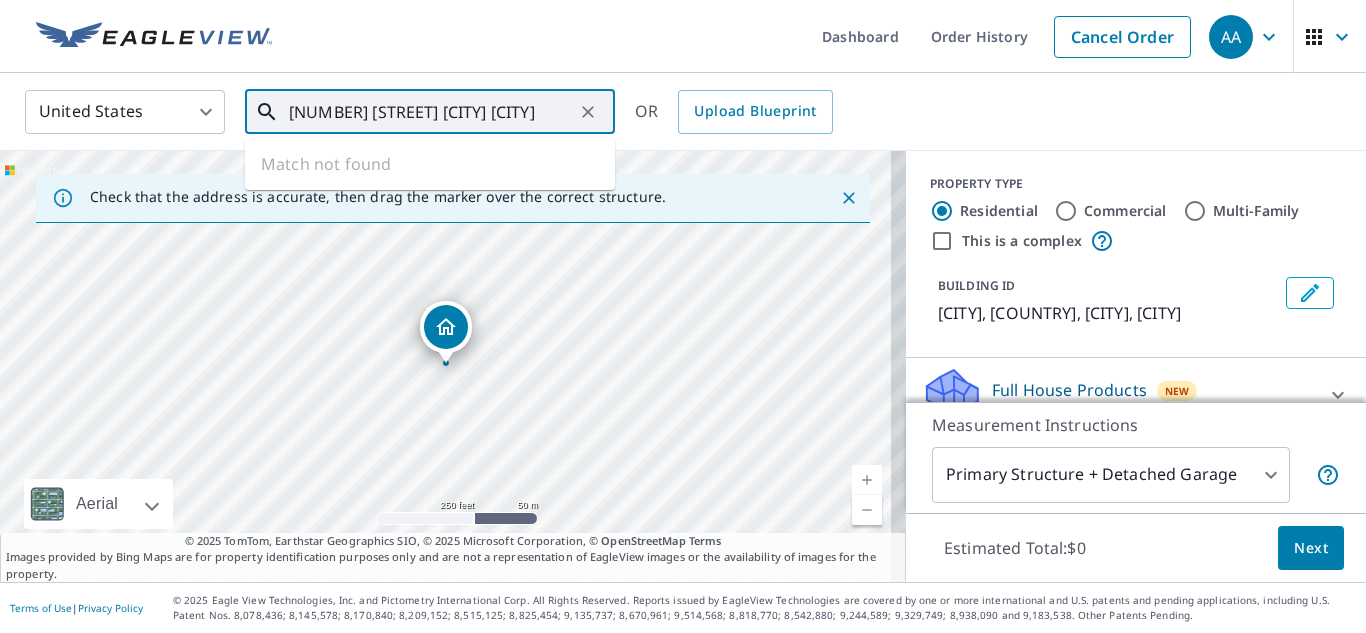 click on "[NUMBER] [STREET] [CITY] [CITY]" at bounding box center (431, 112) 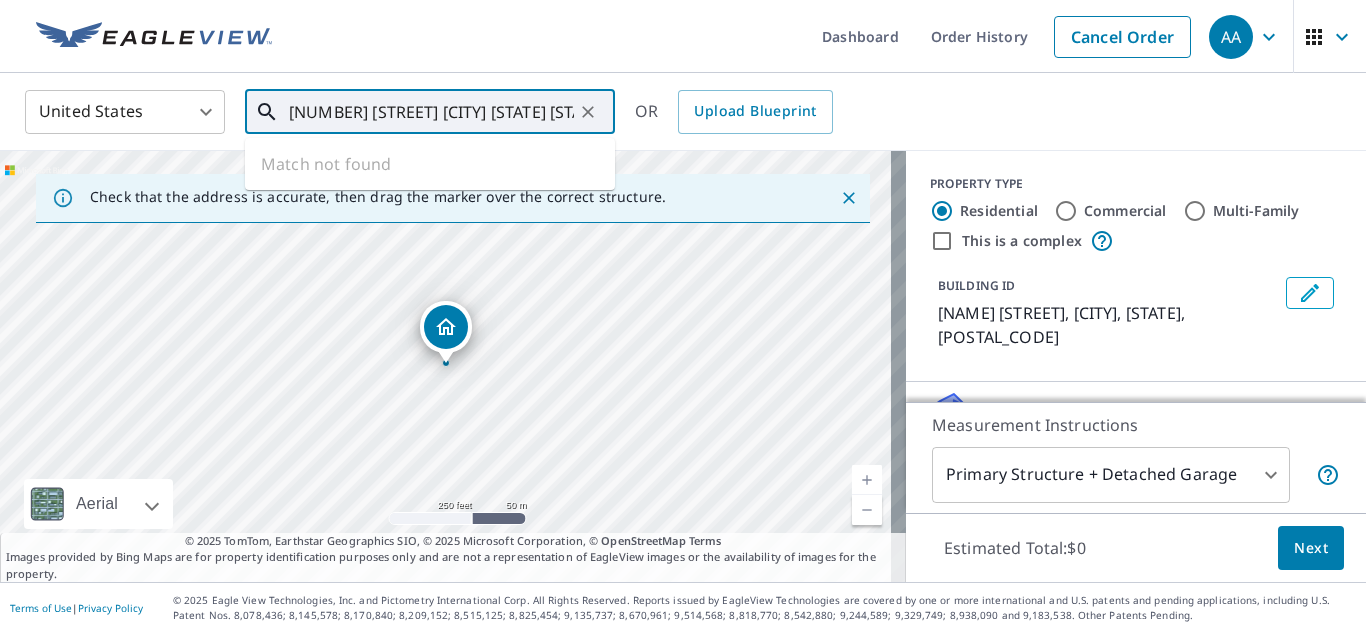 click on "[NUMBER] [STREET] [CITY] [STATE] [STATE]" at bounding box center (431, 112) 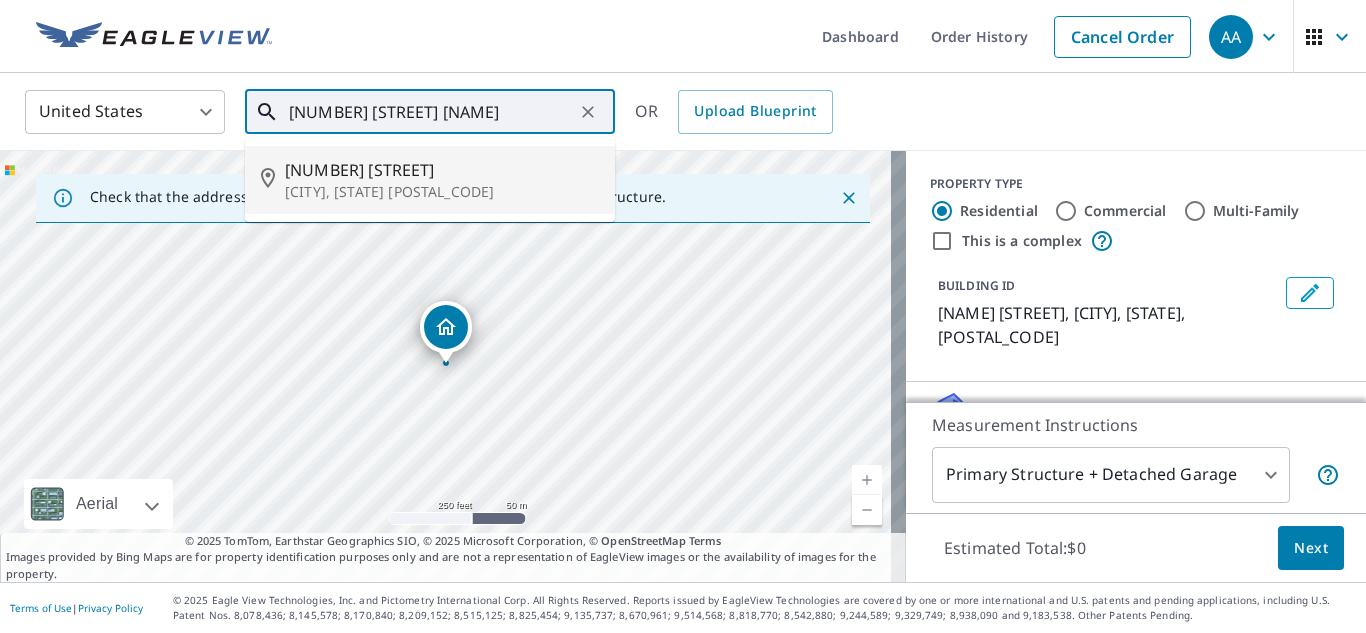click on "[CITY], [STATE] [POSTAL_CODE]" at bounding box center (442, 192) 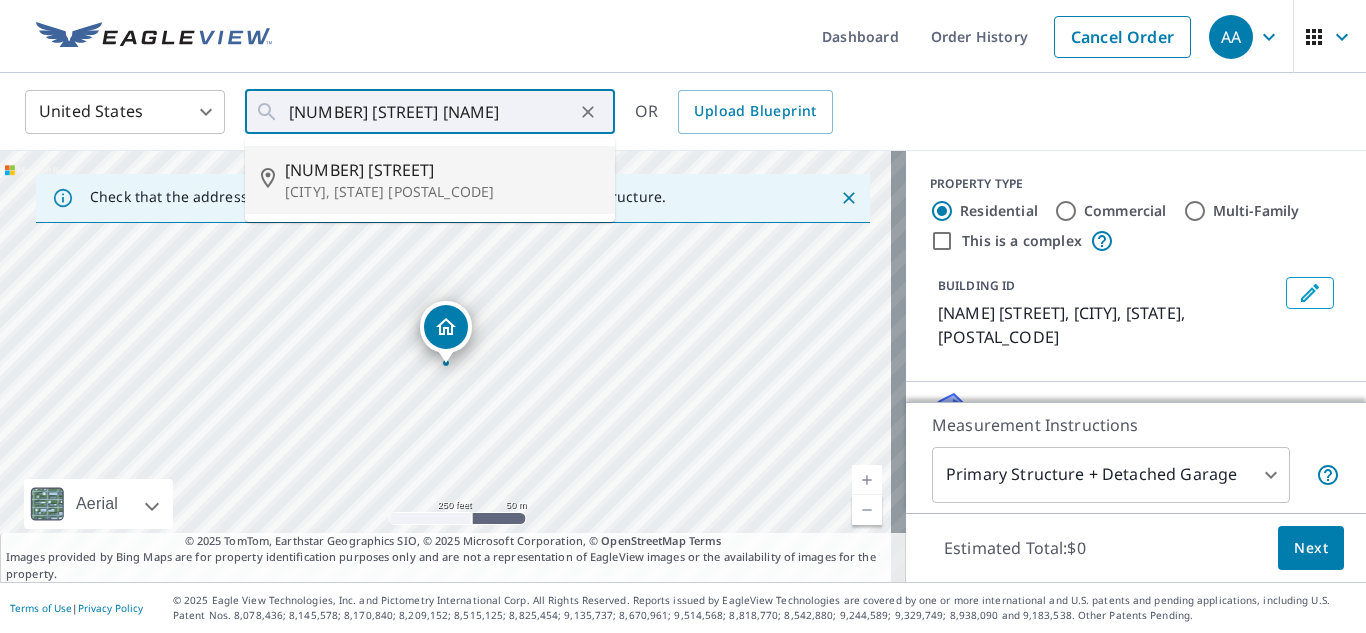 type on "[NUMBER] [STREET] [CITY], [STATE]" 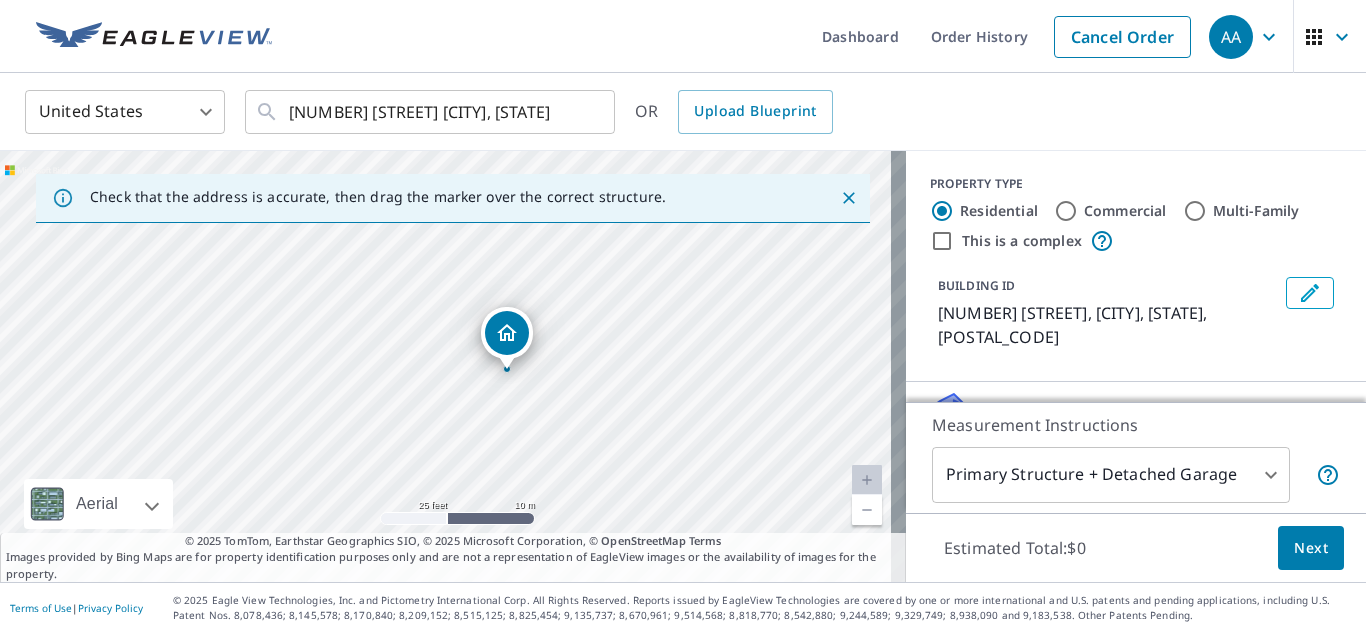 drag, startPoint x: 504, startPoint y: 323, endPoint x: 565, endPoint y: 329, distance: 61.294373 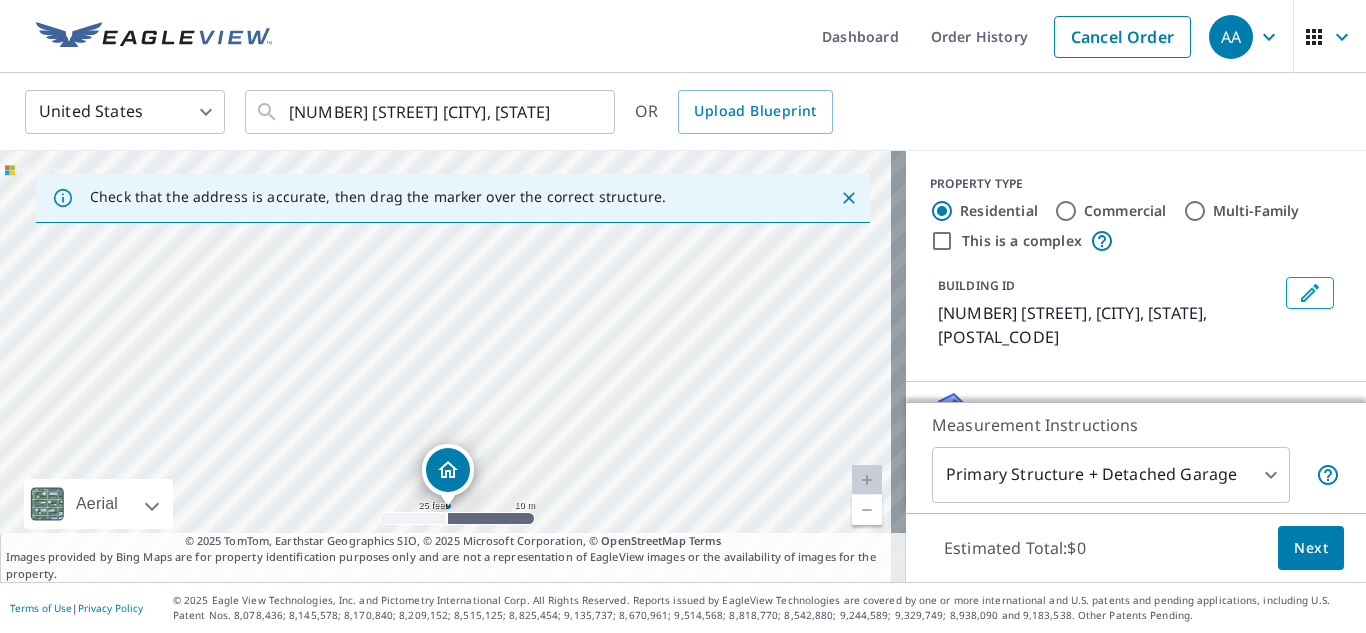 drag, startPoint x: 621, startPoint y: 396, endPoint x: 563, endPoint y: 512, distance: 129.69194 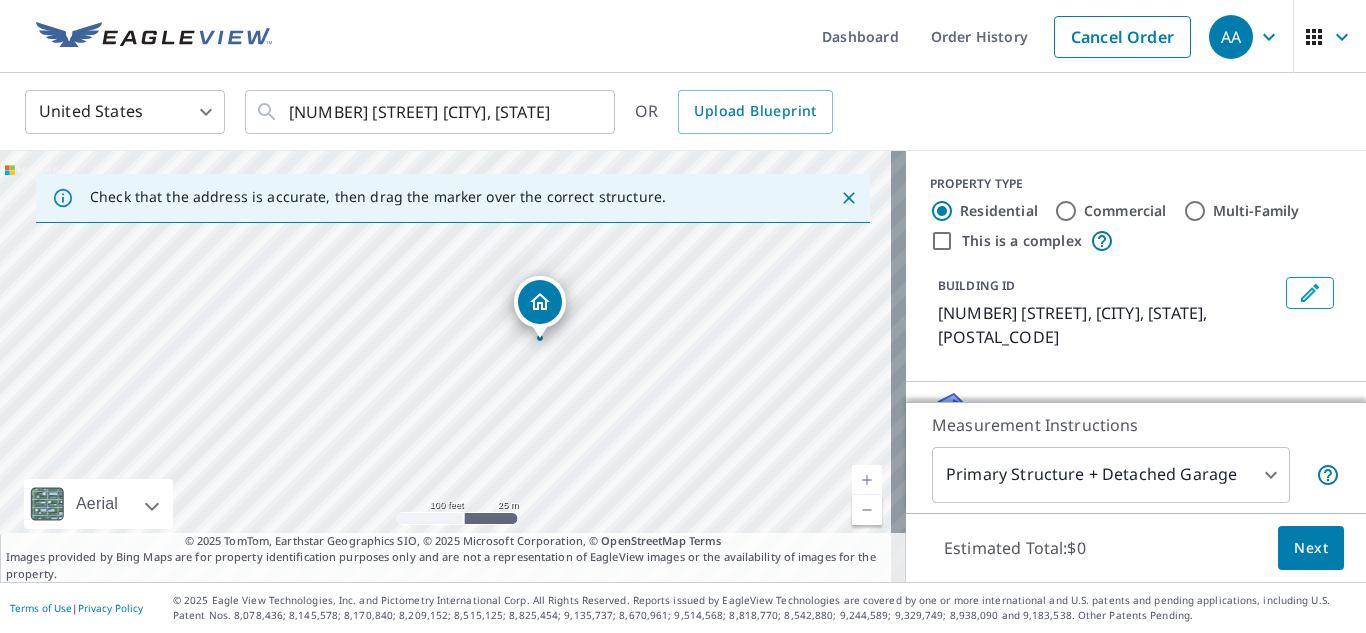 drag, startPoint x: 562, startPoint y: 465, endPoint x: 577, endPoint y: 338, distance: 127.88276 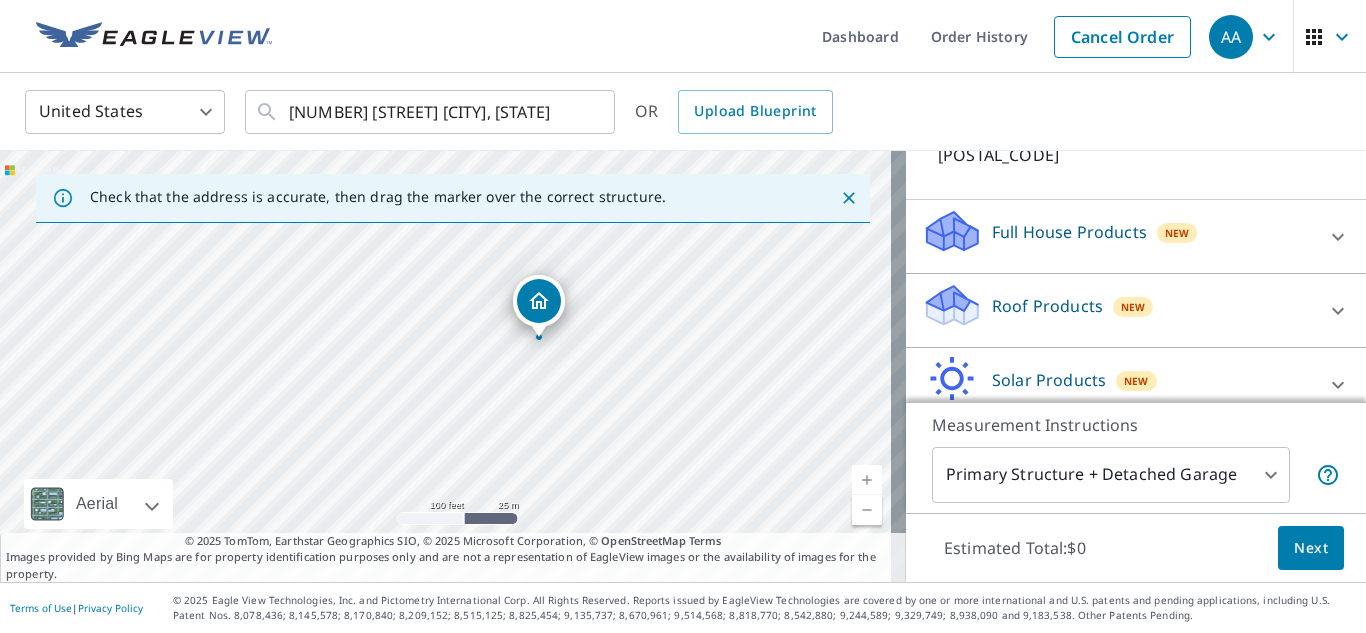 scroll, scrollTop: 200, scrollLeft: 0, axis: vertical 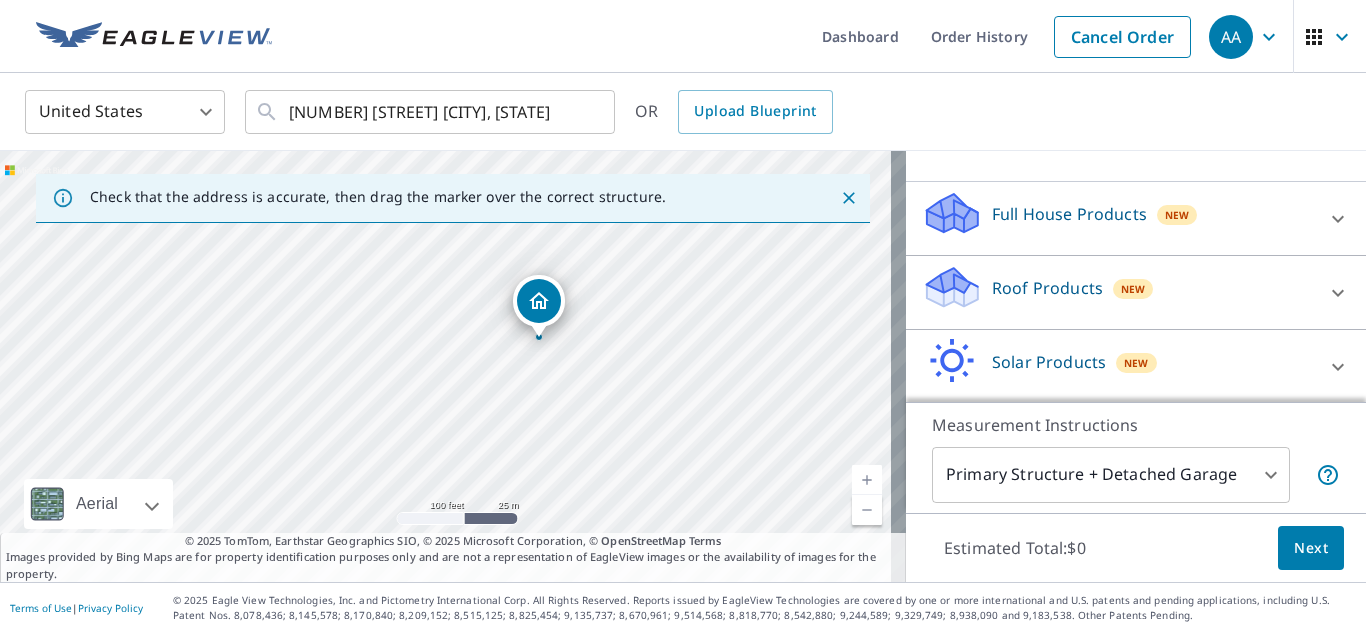 click on "Roof Products New" at bounding box center (1118, 292) 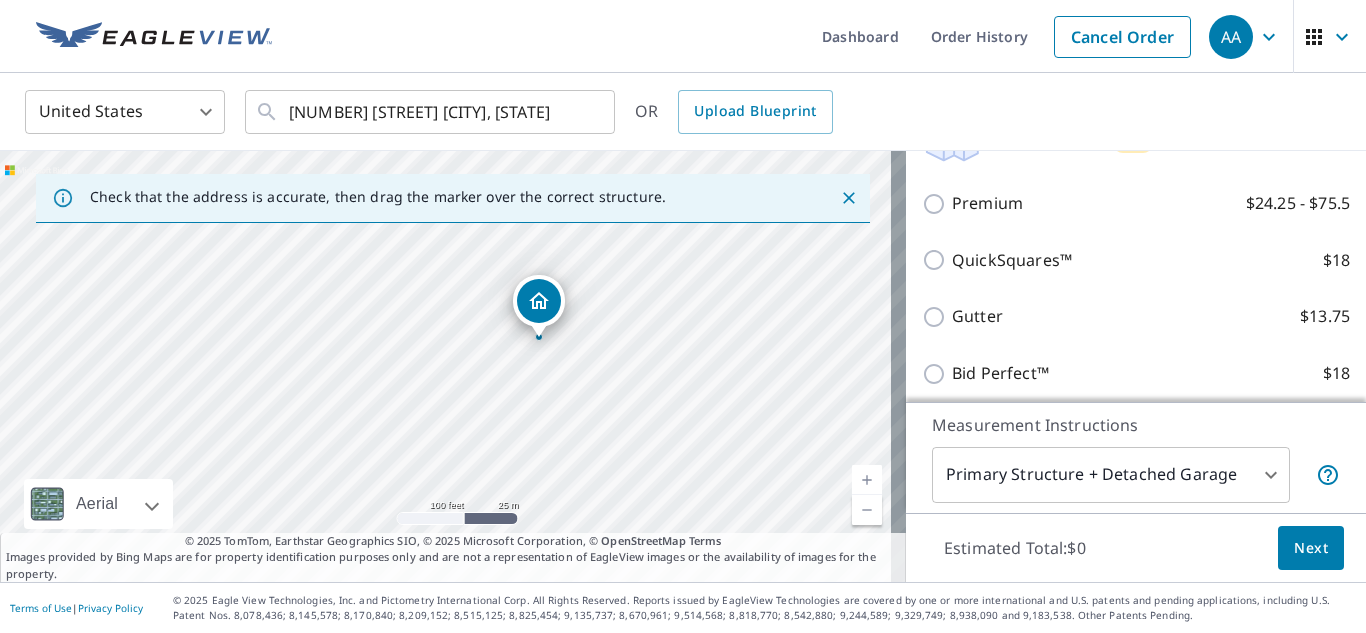 scroll, scrollTop: 300, scrollLeft: 0, axis: vertical 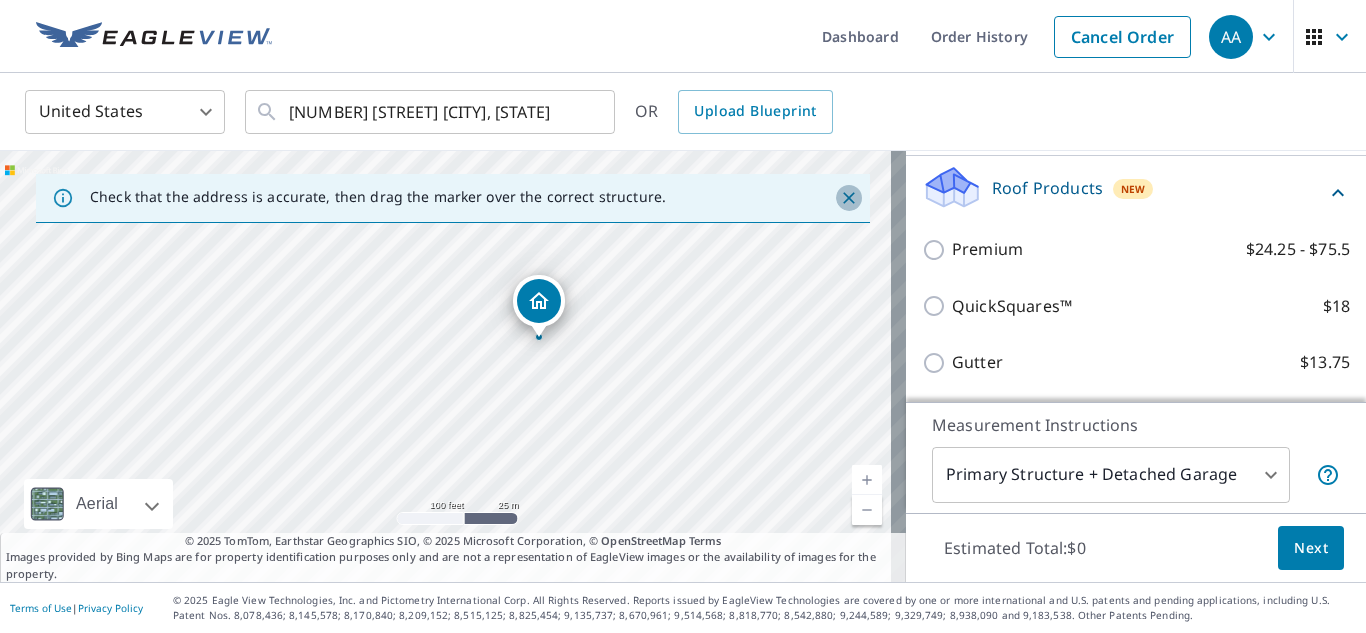click 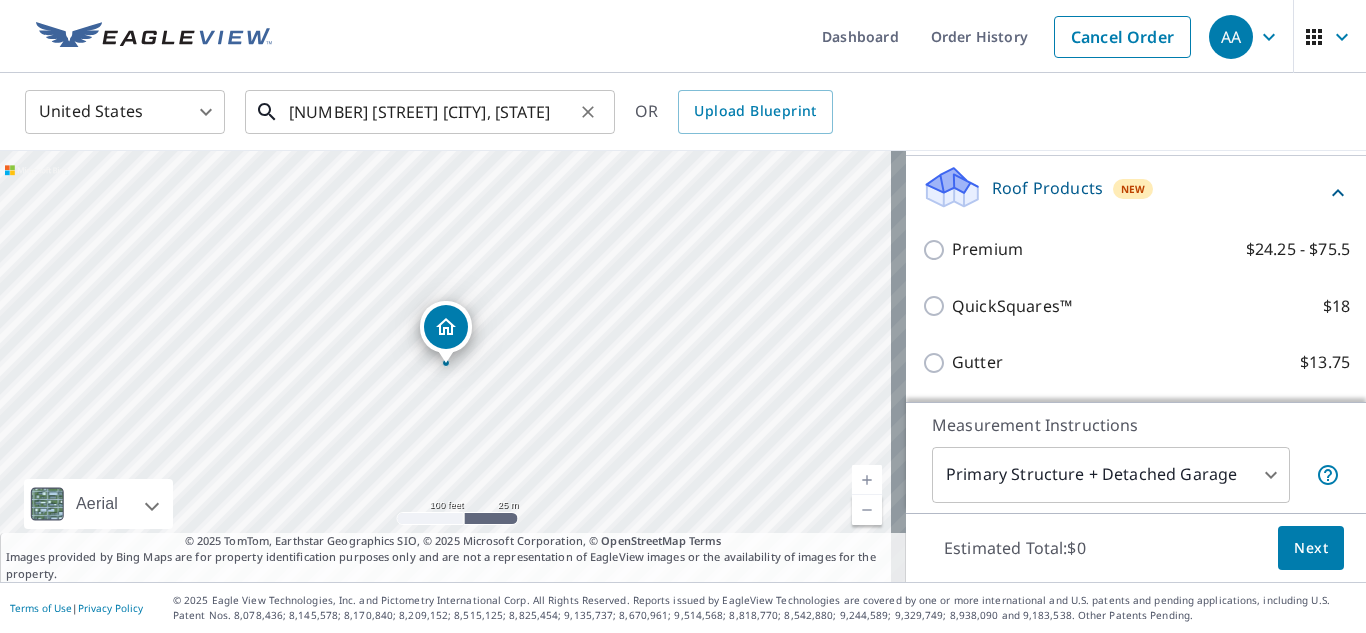 click on "[NUMBER] [STREET] [CITY], [STATE]" at bounding box center [431, 112] 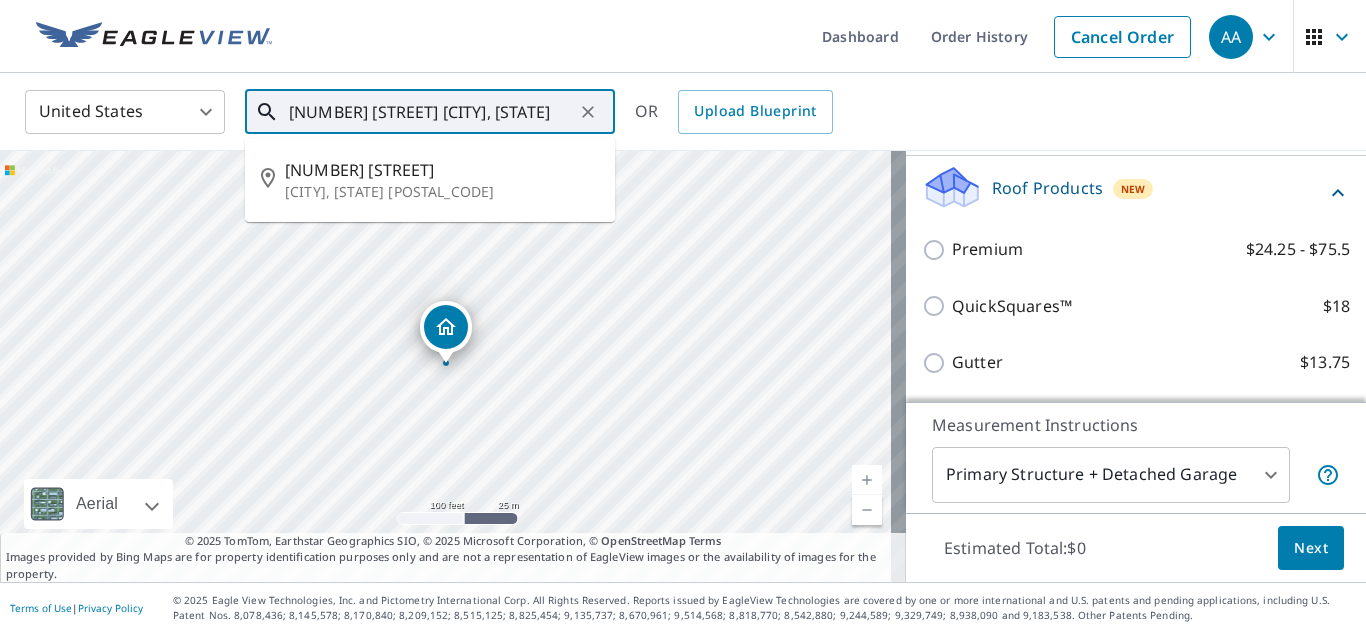 drag, startPoint x: 553, startPoint y: 110, endPoint x: 384, endPoint y: 110, distance: 169 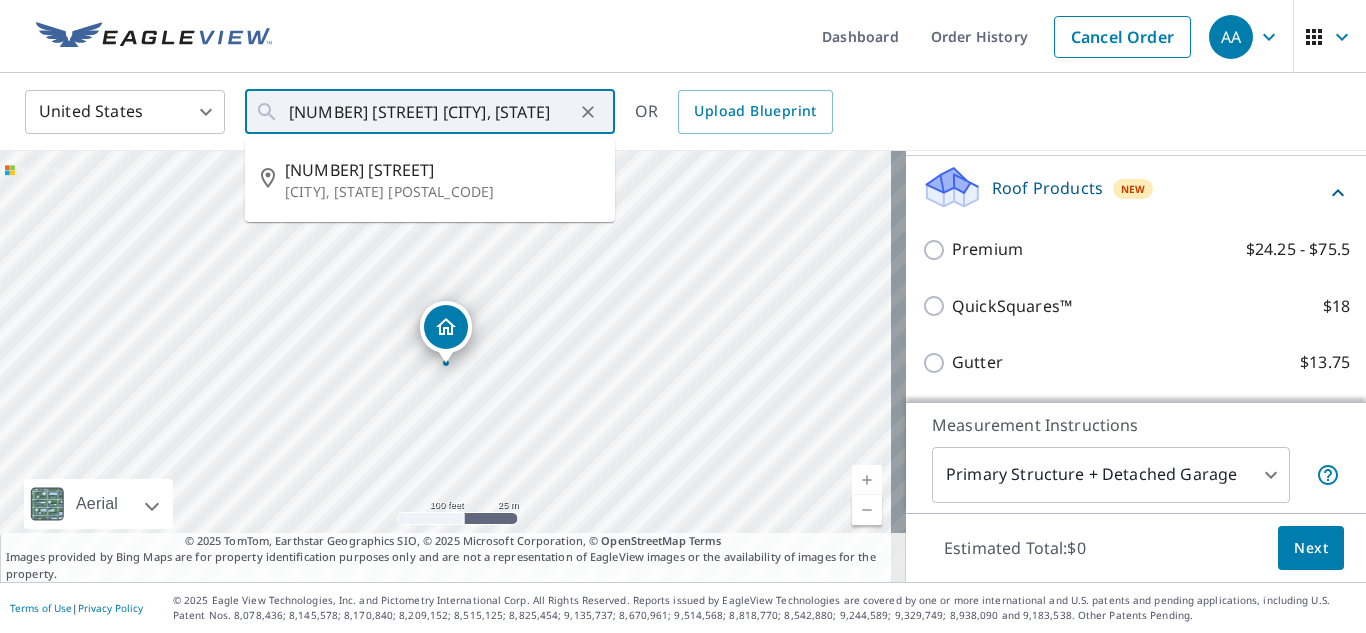 click on "Dashboard Order History Cancel Order" at bounding box center [742, 36] 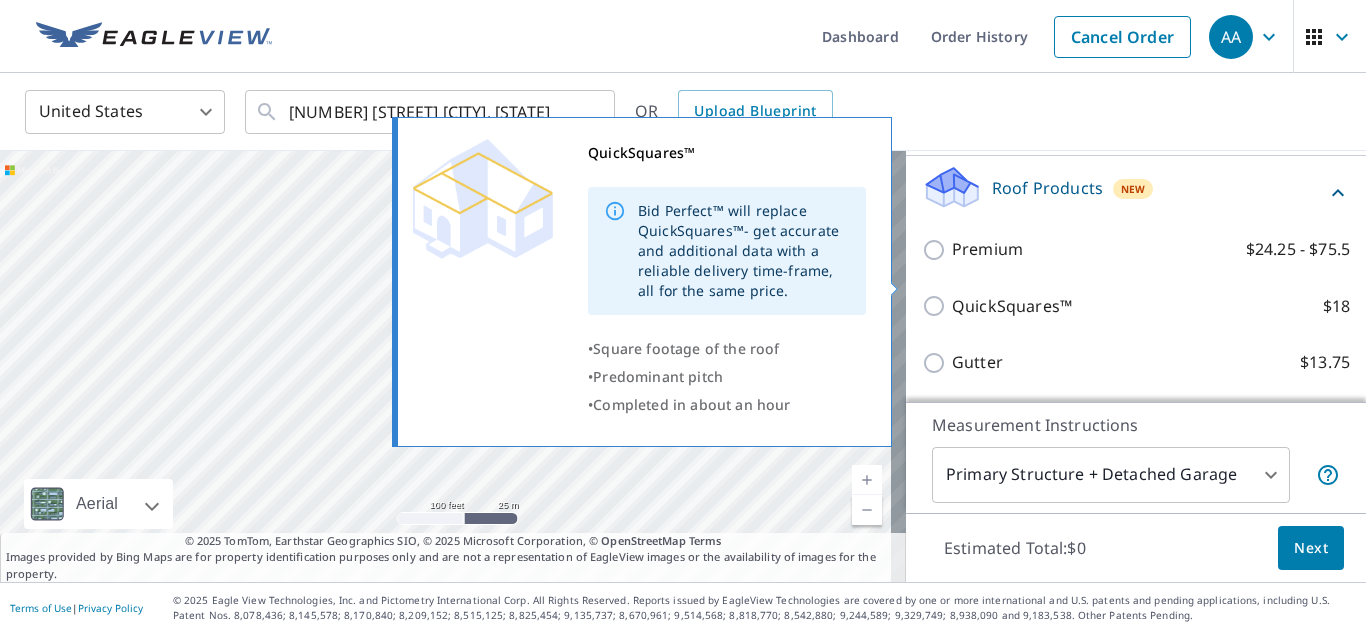 click on "QuickSquares™" at bounding box center [1012, 306] 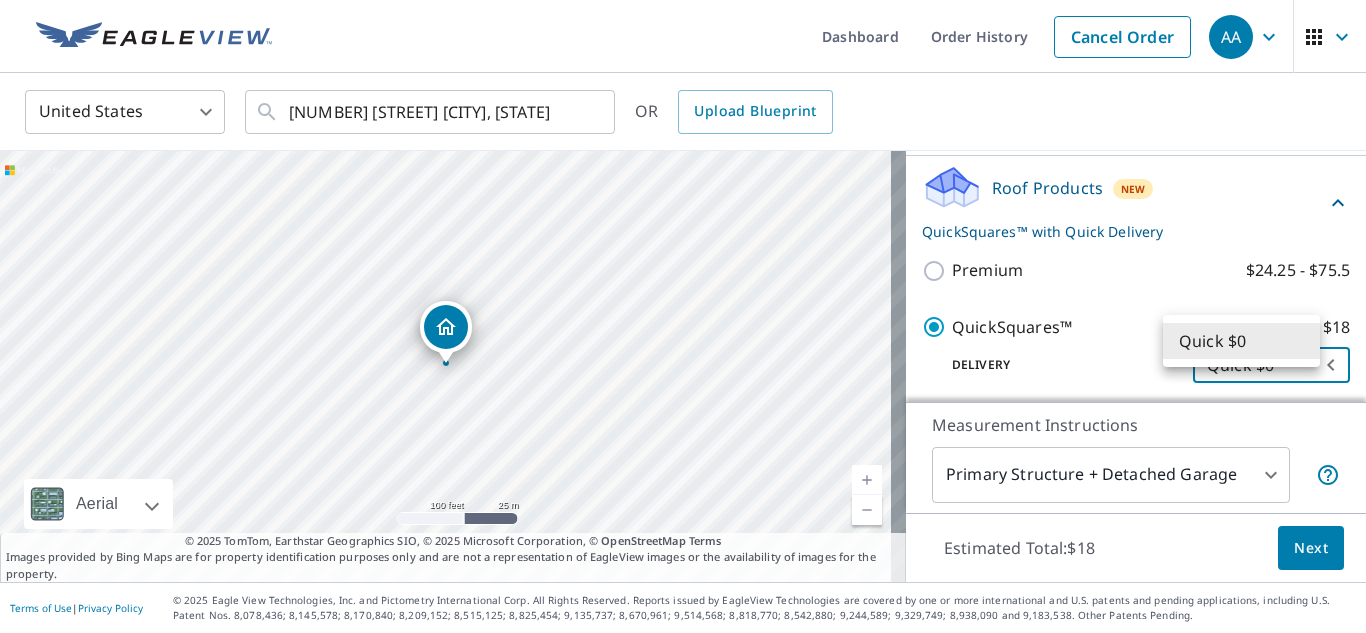 click on "AA AA
Dashboard Order History Cancel Order AA United States US ​ 12201 [STREET] [CITY], [STATE] [POSTAL_CODE] ​ OR Upload Blueprint 12201 [STREET] [CITY], [STATE] [POSTAL_CODE] Aerial Road A standard road map Aerial A detailed look from above Labels Labels 100 feet 25 m © 2025 TomTom, © Vexcel Imaging, © 2025 Microsoft Corporation,  © OpenStreetMap Terms © 2025 TomTom, Earthstar Geographics SIO, © 2025 Microsoft Corporation, ©   OpenStreetMap   Terms Images provided by Bing Maps are for property identification purposes only and are not a representation of EagleView images or the availability of images for the property. PROPERTY TYPE Residential Commercial Multi-Family This is a complex BUILDING ID 12201 [STREET], [CITY], [STATE], [POSTAL_CODE] Full House Products New Full House™ $91 Roof Products New QuickSquares™ with Quick Delivery Premium $24.25 - $75.5 QuickSquares™ $18 Delivery Quick $0 45 ​ Gutter $13.75 Bid Perfect™ $18 Solar Products New Inform Essentials+ $63.25 Inform Advanced $79 TrueDesign for Sales $30 1" at bounding box center (683, 316) 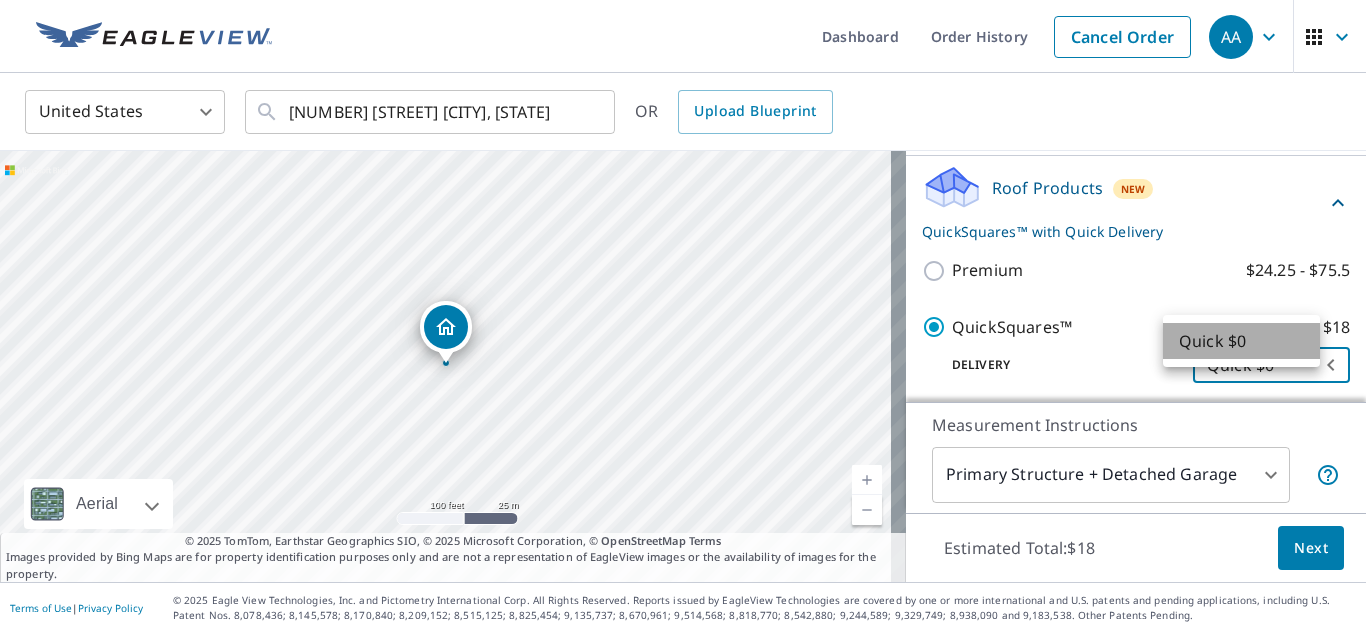 click on "Quick $0" at bounding box center [1241, 341] 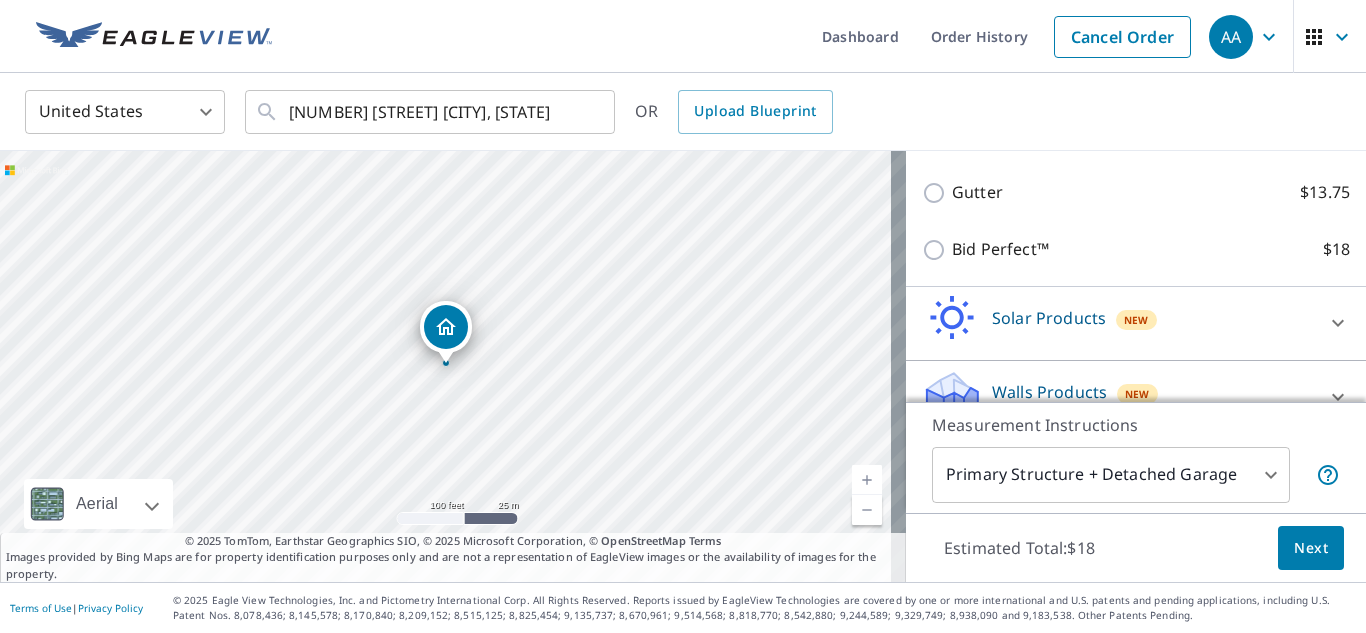 scroll, scrollTop: 544, scrollLeft: 0, axis: vertical 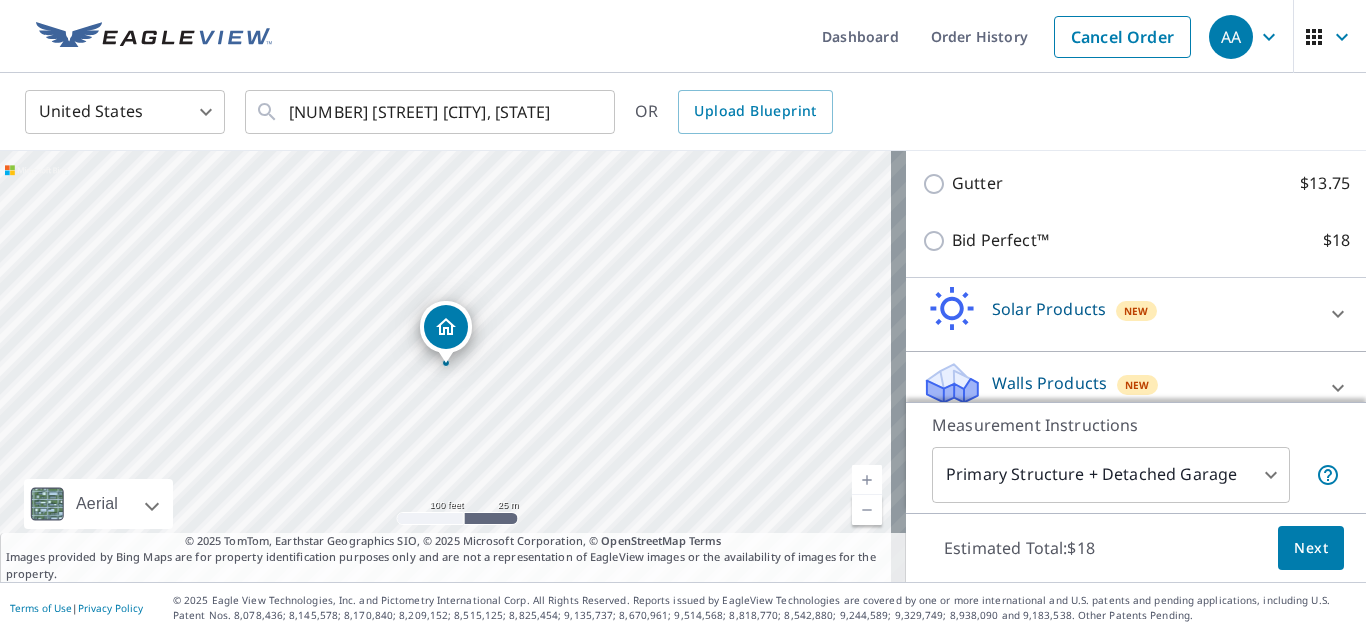 click on "Next" at bounding box center (1311, 548) 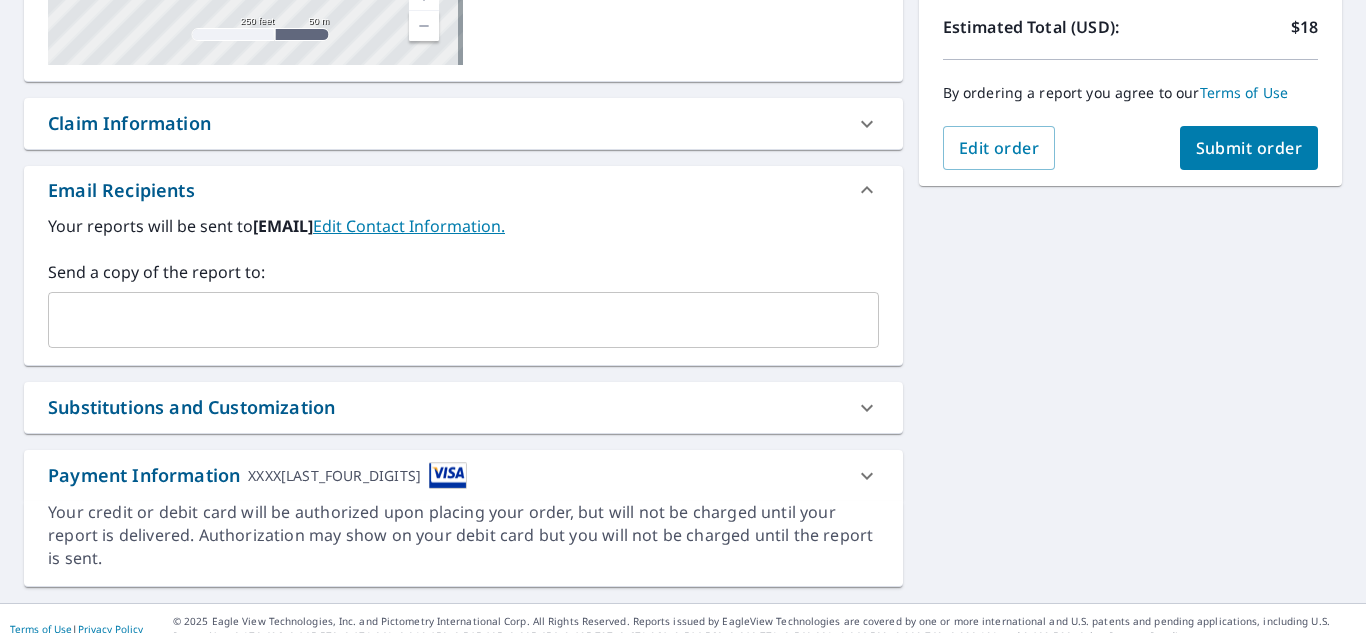 scroll, scrollTop: 473, scrollLeft: 0, axis: vertical 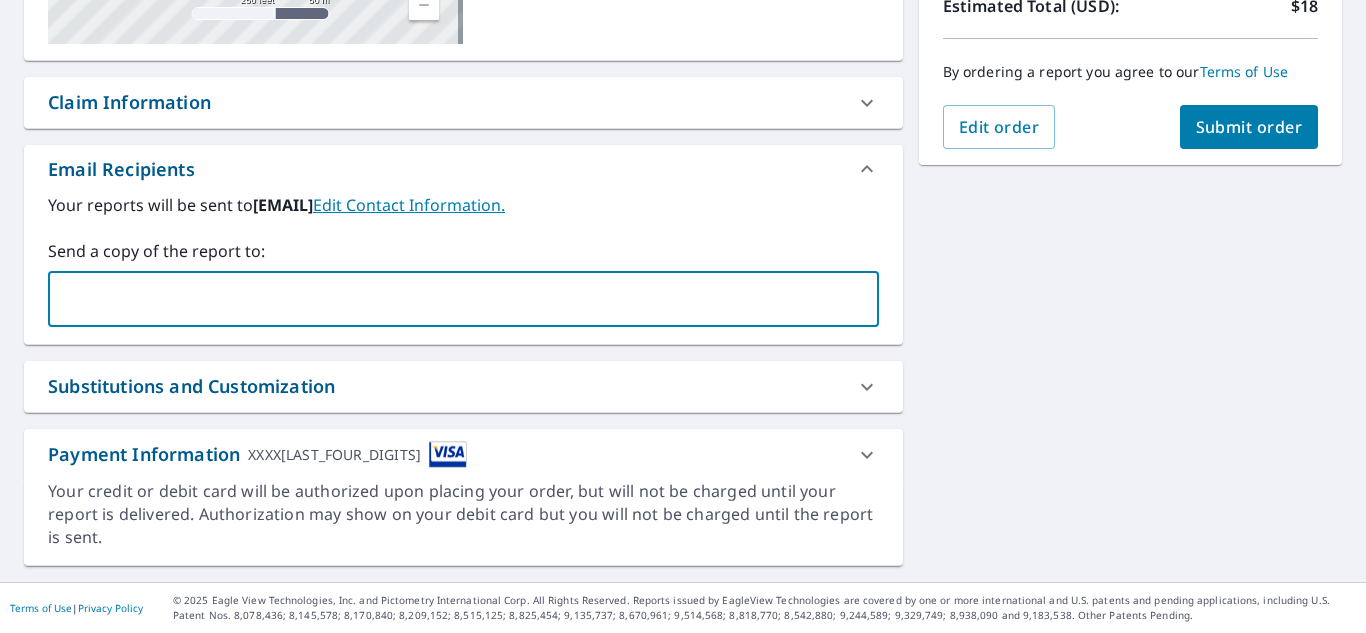 click at bounding box center (448, 299) 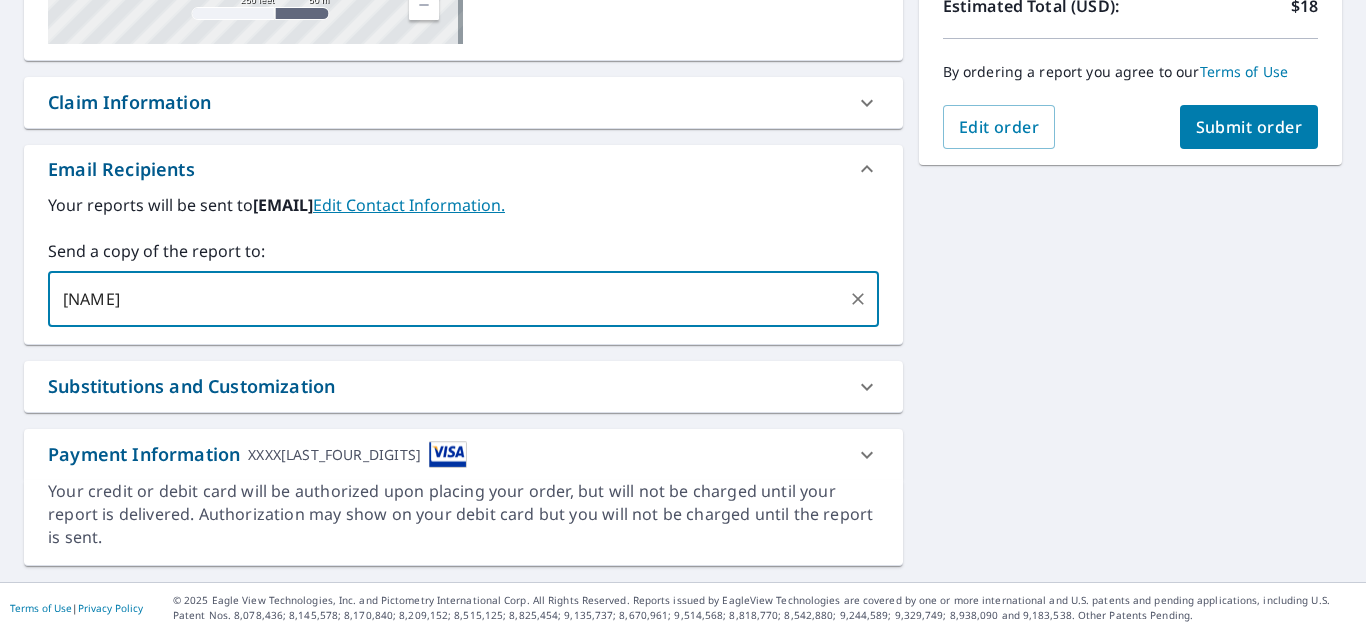 type on "[NAME]" 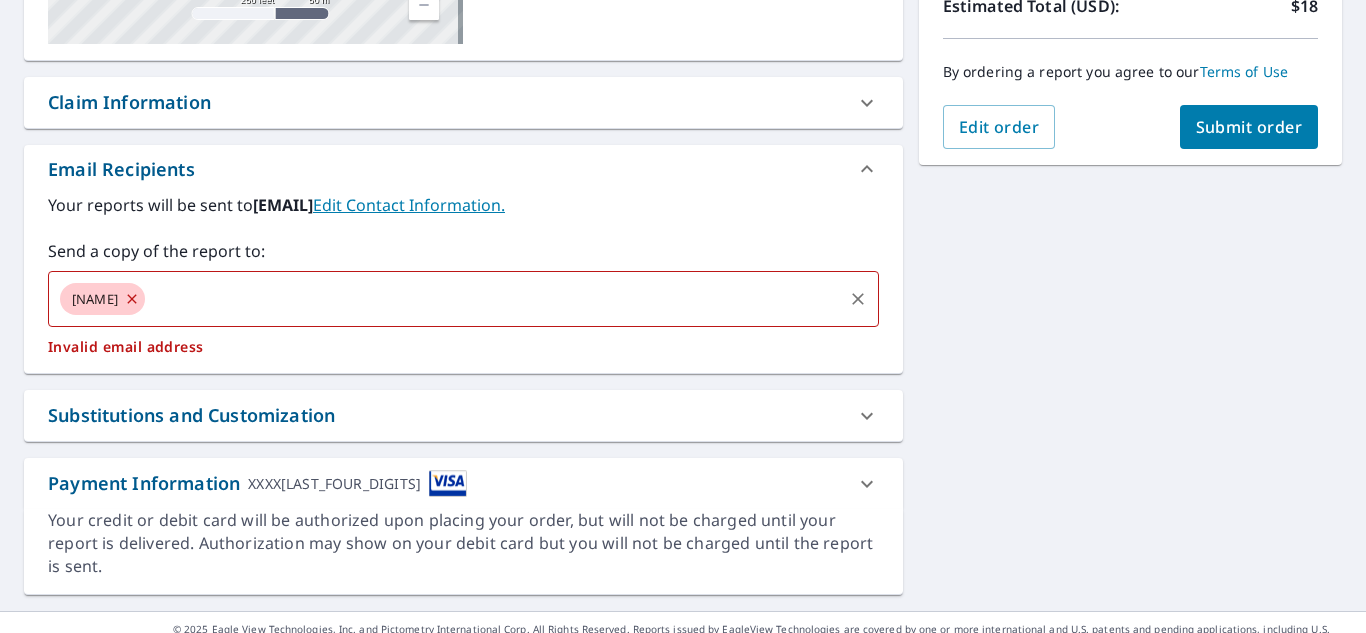 drag, startPoint x: 176, startPoint y: 306, endPoint x: 0, endPoint y: 315, distance: 176.22997 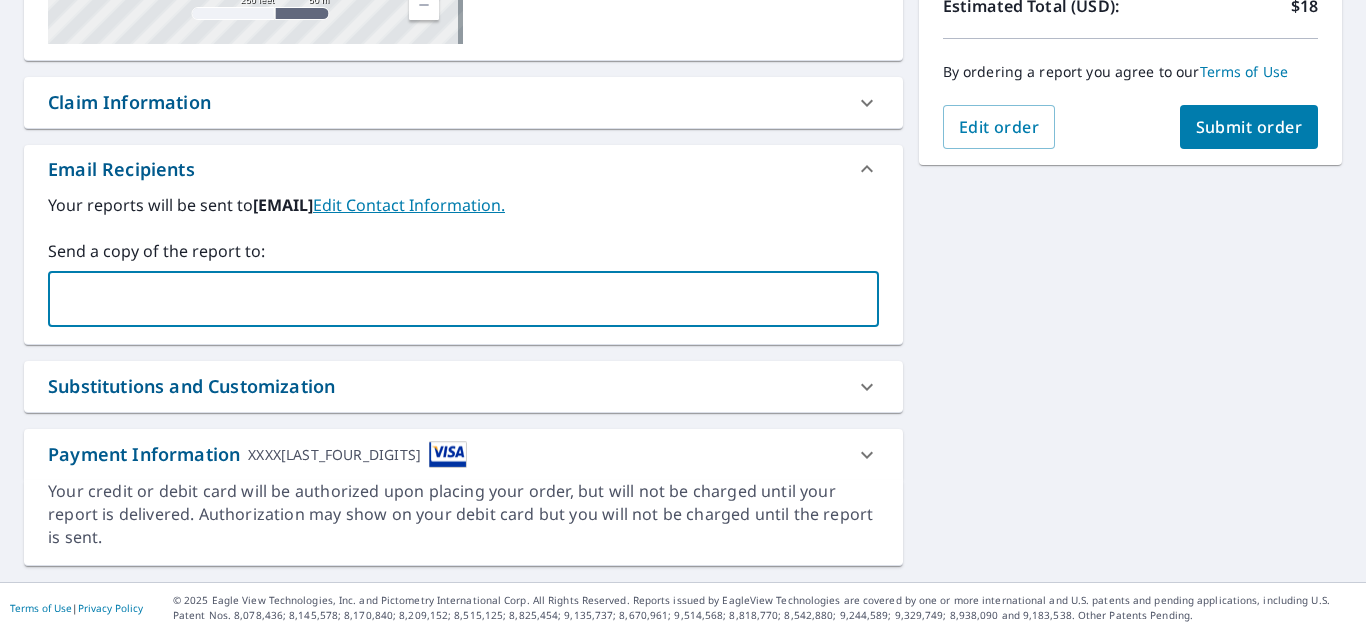 paste on "[EMAIL]" 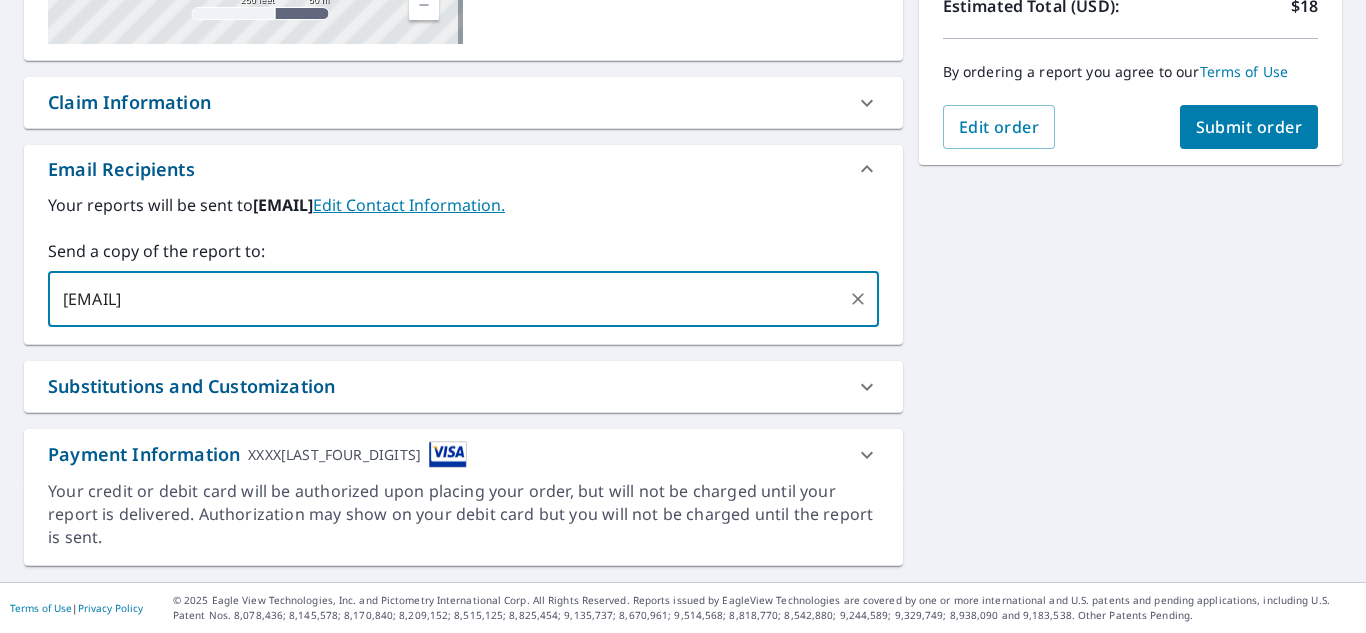 scroll, scrollTop: 73, scrollLeft: 0, axis: vertical 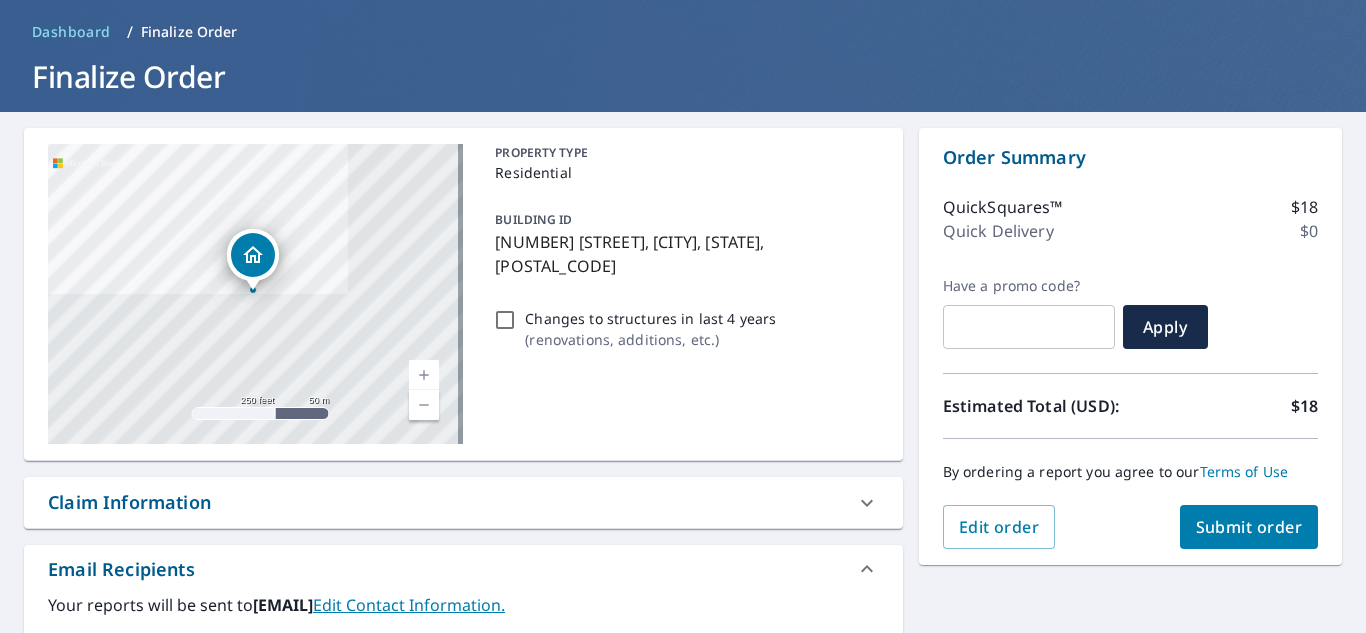 type on "[EMAIL]" 